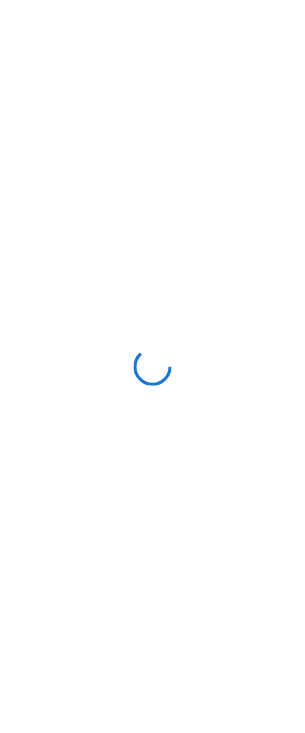 scroll, scrollTop: 0, scrollLeft: 0, axis: both 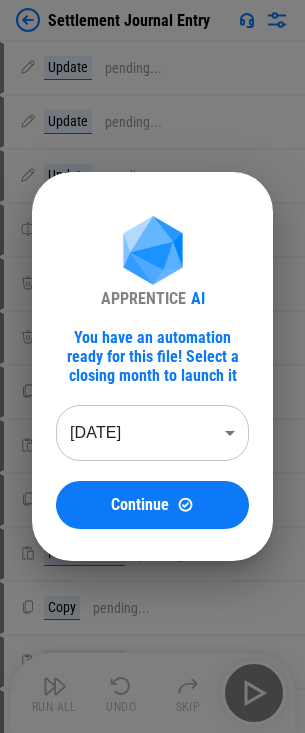 click on "APPRENTICE AI You have an automation ready for this file! Select a closing month to launch it [DATE] ******** ​ Continue" at bounding box center [152, 366] 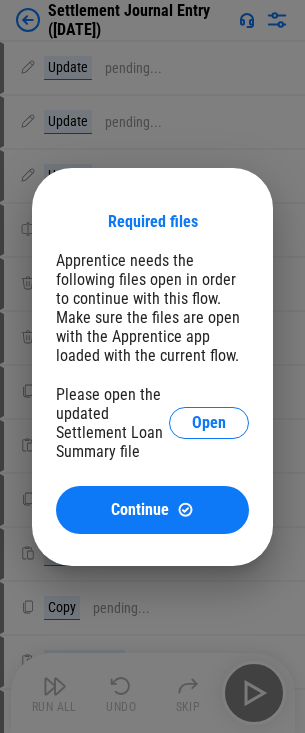 click on "Required files Apprentice needs the following files open in order to continue with this flow. Make sure the files are open with the Apprentice app loaded with the current flow. Please open the updated Settlement Loan Summary file Open Continue" at bounding box center (152, 366) 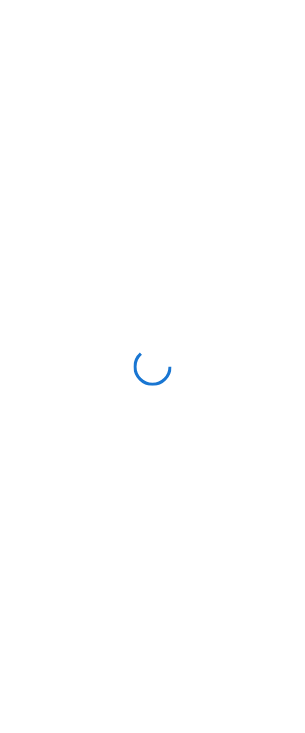 scroll, scrollTop: 0, scrollLeft: 0, axis: both 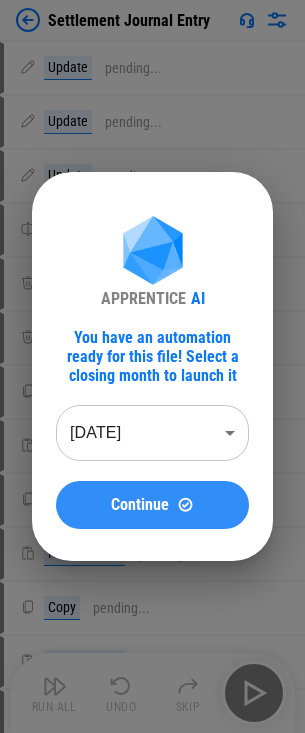 click on "Continue" at bounding box center (152, 505) 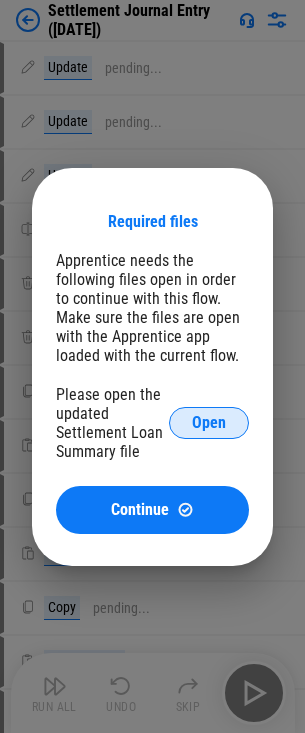 click on "Open" at bounding box center (209, 423) 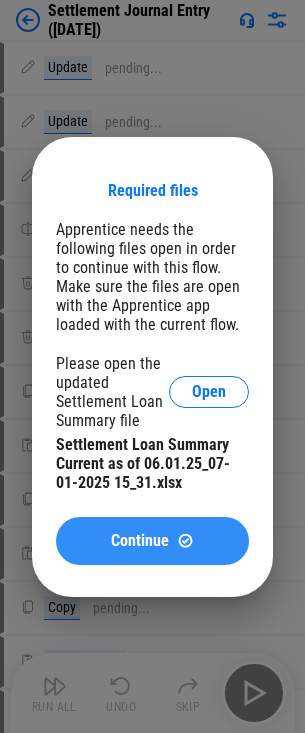 click at bounding box center [185, 540] 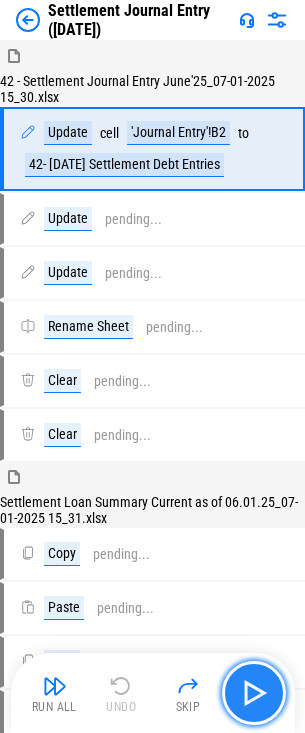 click at bounding box center [254, 693] 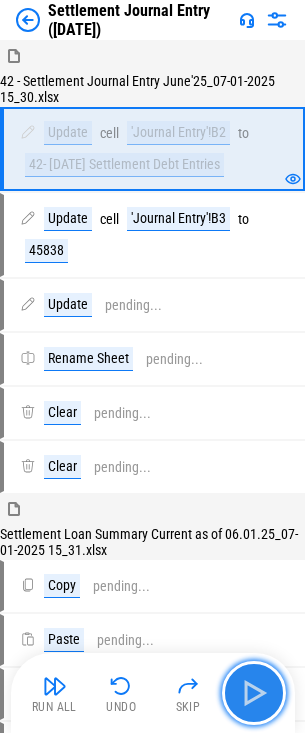 click at bounding box center [254, 693] 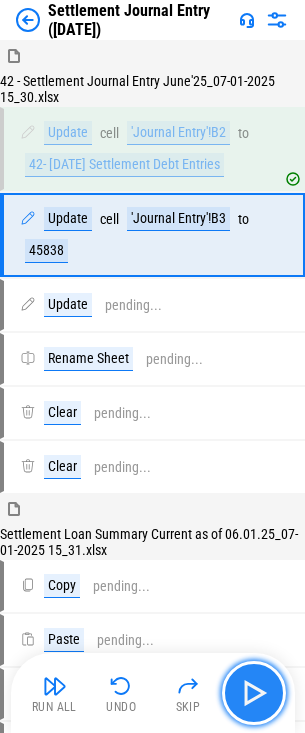 click at bounding box center [254, 693] 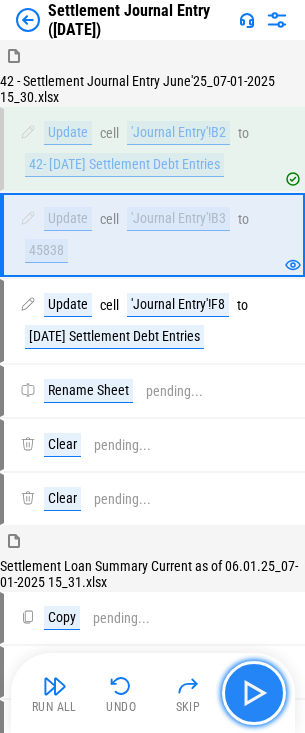 click at bounding box center [254, 693] 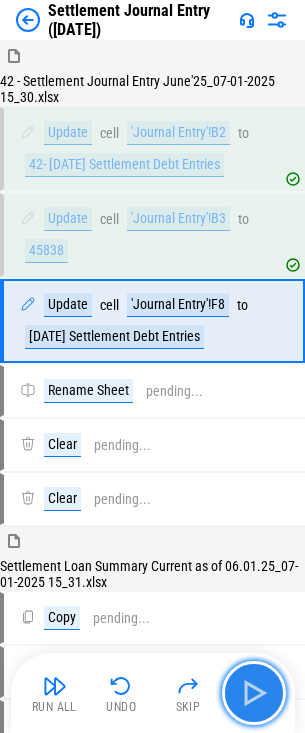 click at bounding box center (254, 693) 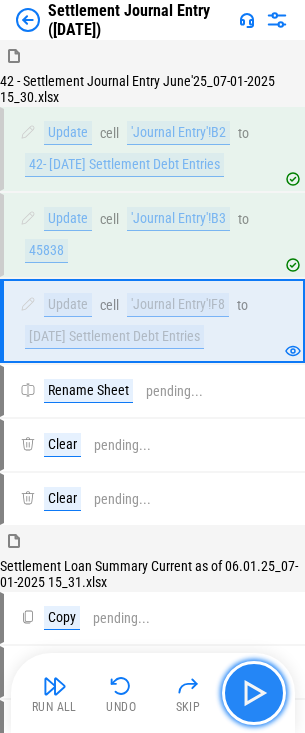 click at bounding box center [254, 693] 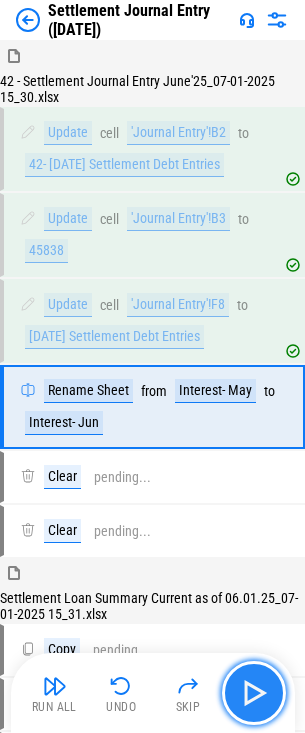 click at bounding box center [254, 693] 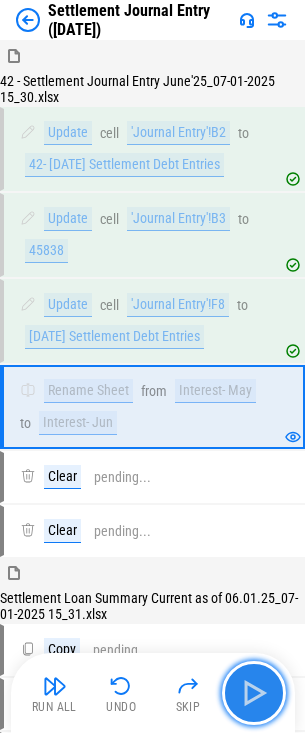 click at bounding box center [254, 693] 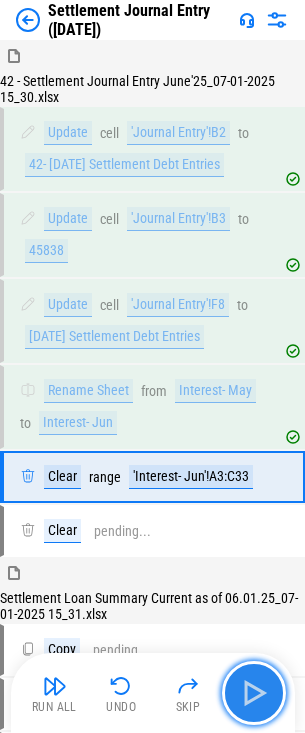 click at bounding box center [254, 693] 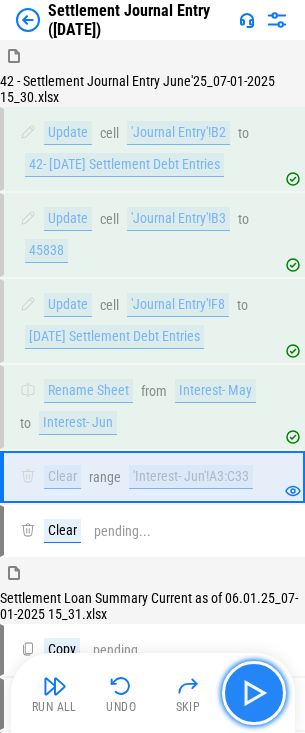 click at bounding box center [254, 693] 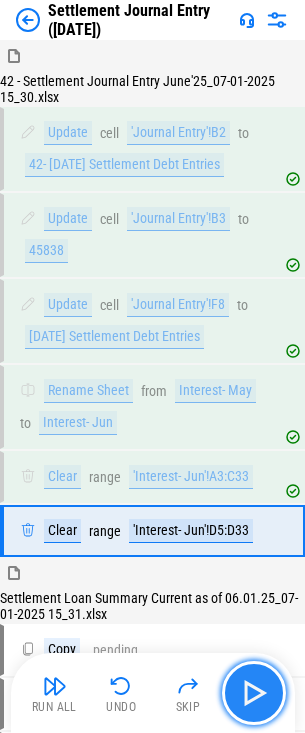 click at bounding box center (254, 693) 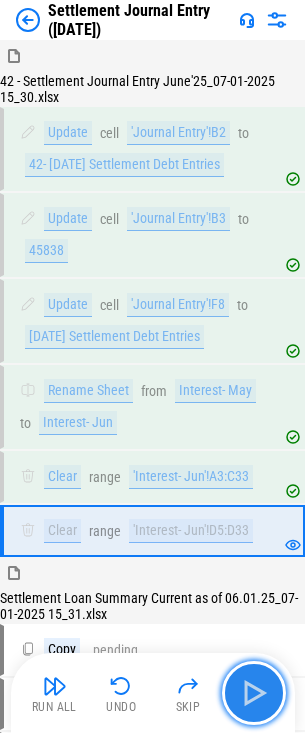 click at bounding box center [254, 693] 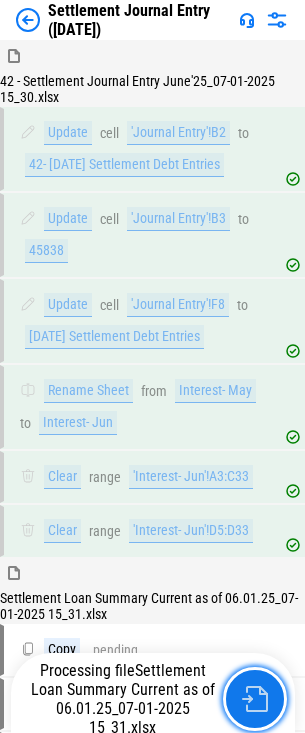 click at bounding box center [255, 699] 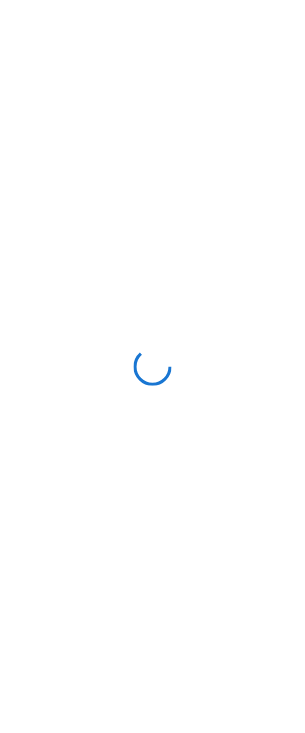 scroll, scrollTop: 0, scrollLeft: 0, axis: both 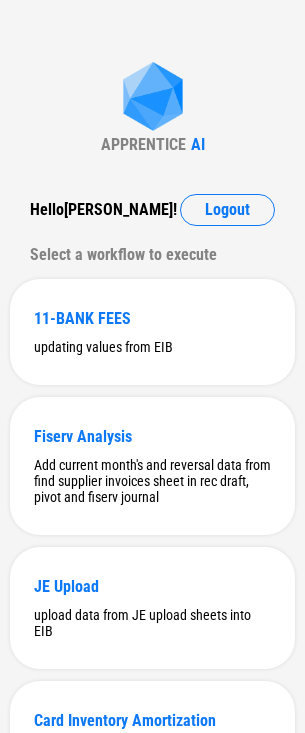 click on "APPRENTICE AI Hello  [PERSON_NAME] ! Logout Select a workflow to execute 11-BANK FEES updating values from EIB Fiserv Analysis Add current month's and reversal data from find supplier invoices sheet in rec draft, pivot and fiserv journal JE Upload upload data from JE upload sheets into EIB Card Inventory Amortization Adding new rows from Find Supplier Invoices to CardProd inventory 41 Senior Credit Amortization and Interest Accrual updating Journal Entry and Interest Accrual 57 Settlement Process settlement account activity and detailed cash activity data by importing new records and updating dates and debit in JE. 41 - Alegeus Debt Amortization Updates the debt amortization schedule by modifying dates and credit amounts in the Journal Entries sheet 29-Avidia custodial revenue Rename sheets to reflect the current month, update the mark sheet with new data, and update the pivot tables and data in all remaining sheets based on the mark sheet. Settlement Journal Entry" at bounding box center (152, 825) 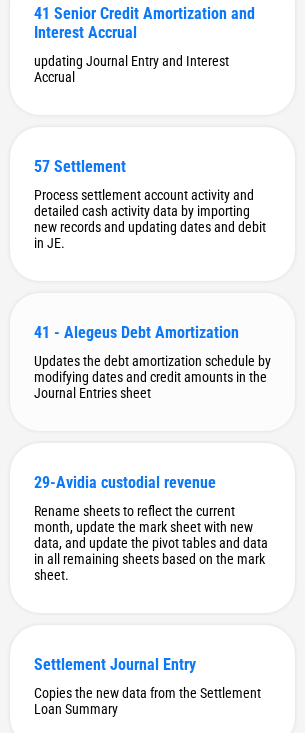 scroll, scrollTop: 941, scrollLeft: 0, axis: vertical 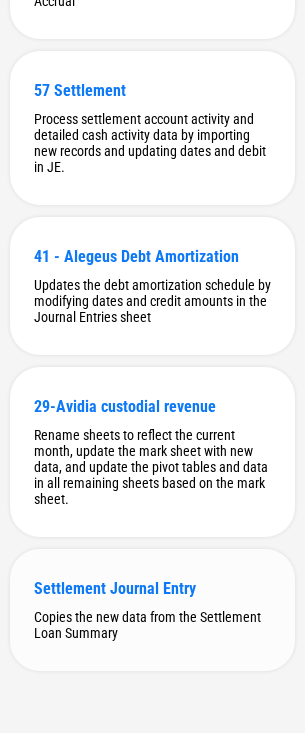 click on "Copies the new data from the Settlement Loan Summary" at bounding box center (152, 625) 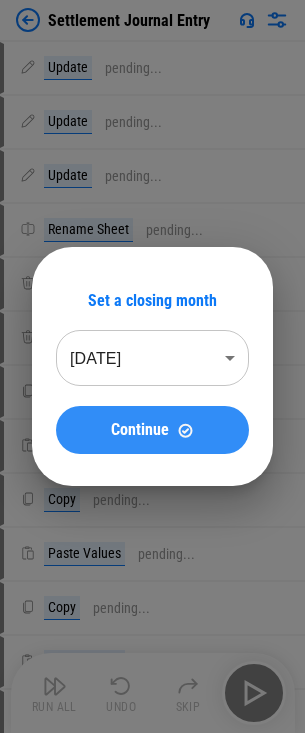 click on "Continue" at bounding box center [140, 430] 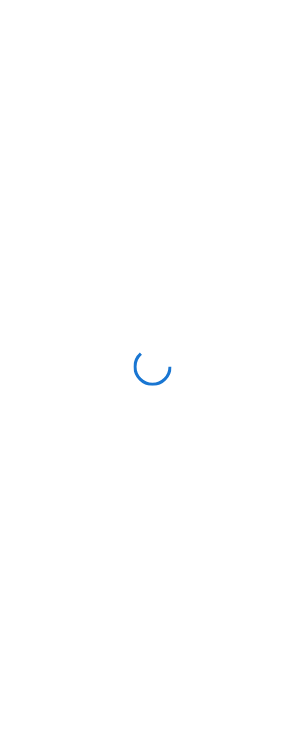 scroll, scrollTop: 0, scrollLeft: 0, axis: both 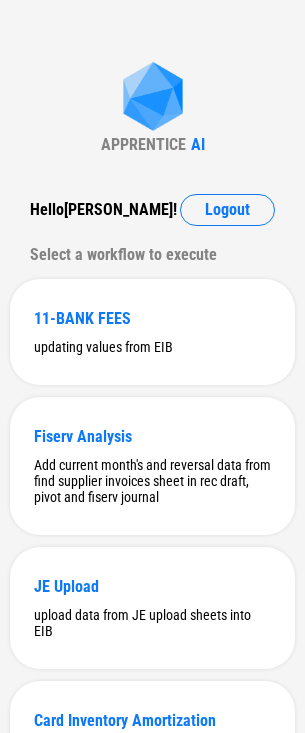click on "APPRENTICE AI" at bounding box center [153, 108] 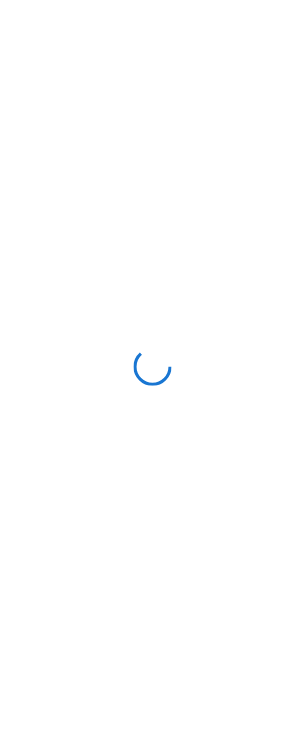 scroll, scrollTop: 0, scrollLeft: 0, axis: both 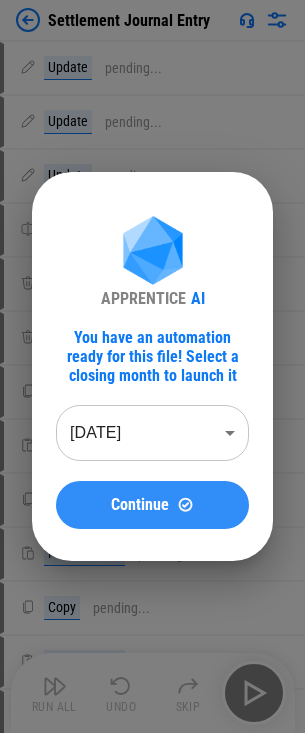click on "Continue" at bounding box center [152, 505] 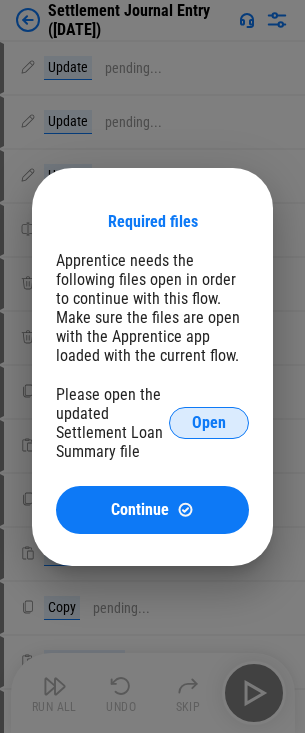 click on "Open" at bounding box center [209, 423] 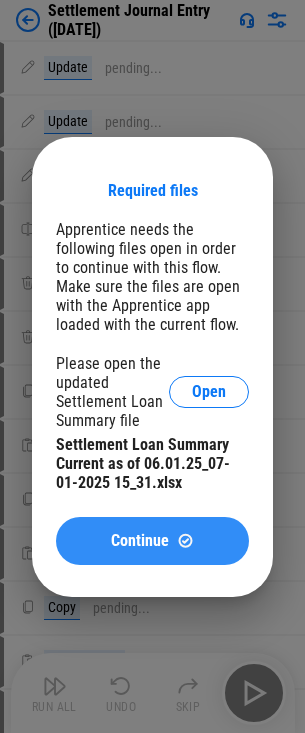 click on "Continue" at bounding box center [152, 541] 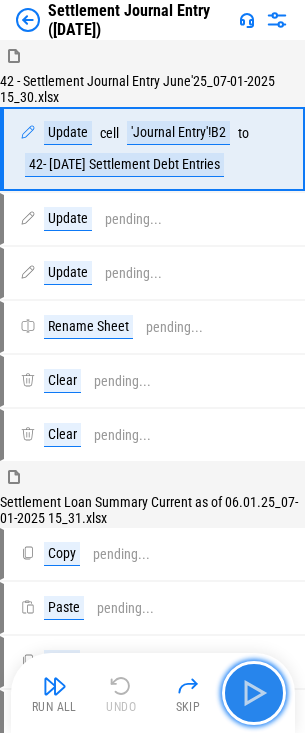 click at bounding box center [254, 693] 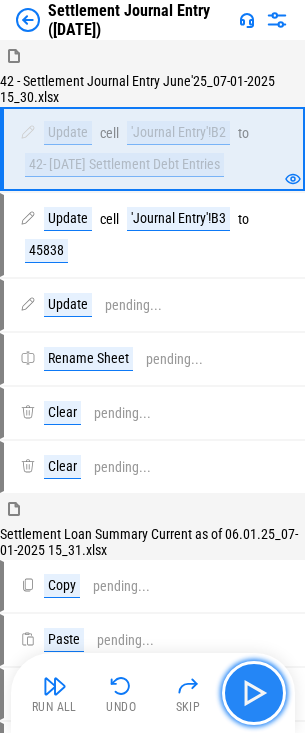 click at bounding box center (254, 693) 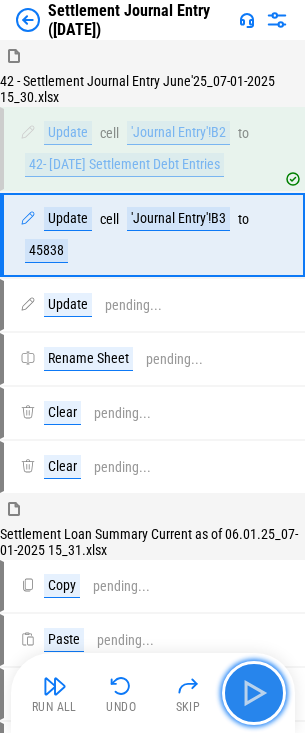 click at bounding box center (254, 693) 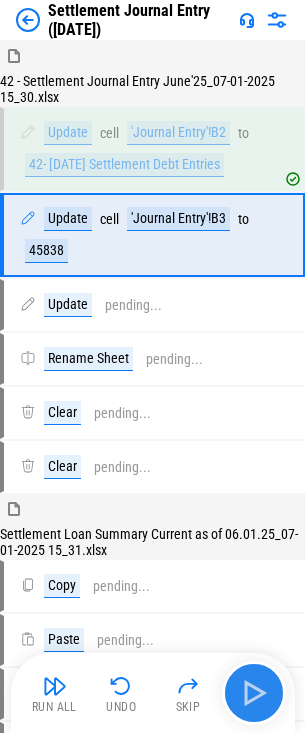 click on "Run All Undo Skip" at bounding box center [155, 693] 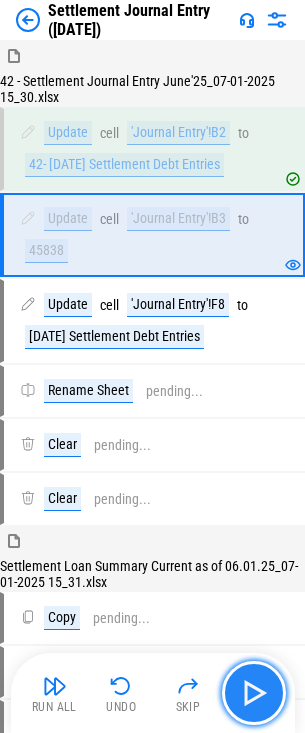 click at bounding box center (254, 693) 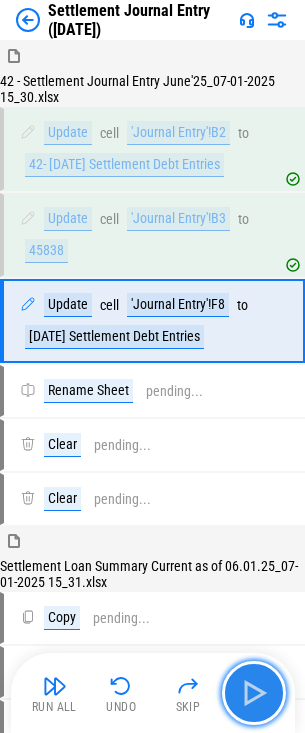 click at bounding box center (254, 693) 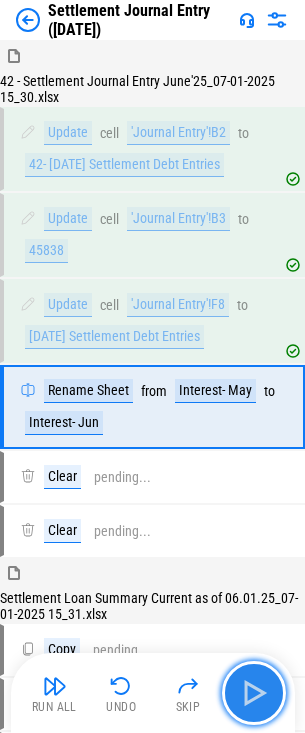 click at bounding box center [254, 693] 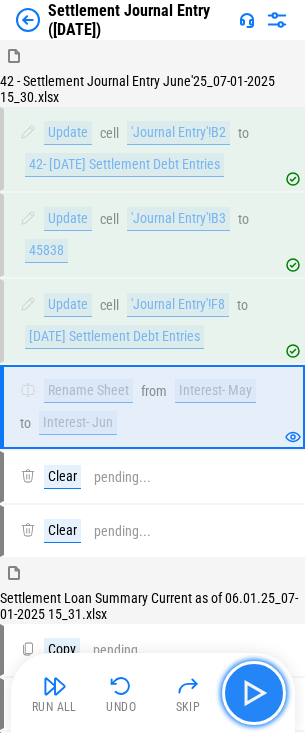 click at bounding box center (254, 693) 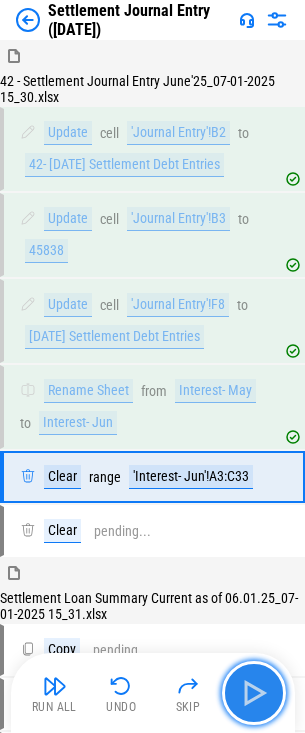click at bounding box center (254, 693) 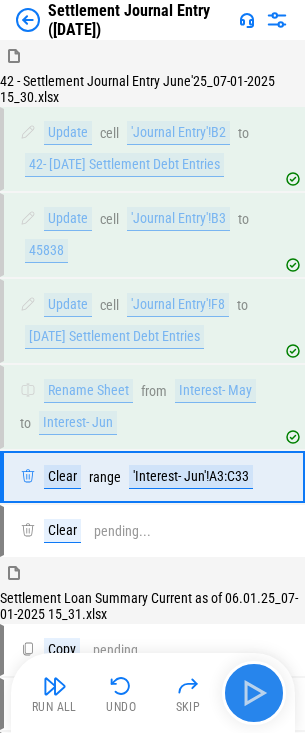 click on "Run All Undo Skip" at bounding box center (155, 693) 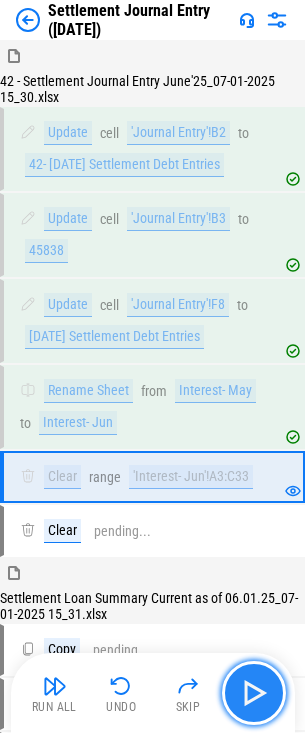 click at bounding box center (254, 693) 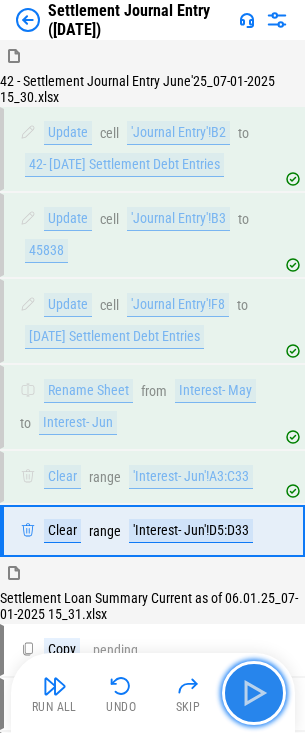 click at bounding box center [254, 693] 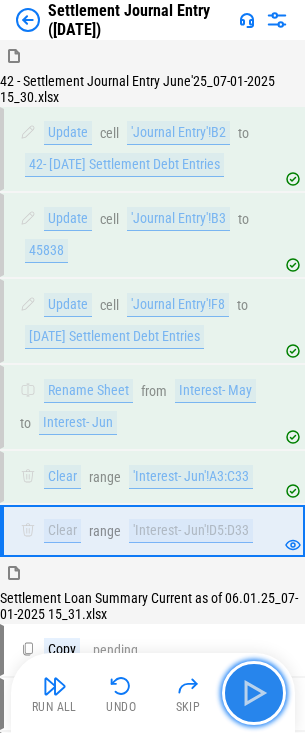 click at bounding box center (254, 693) 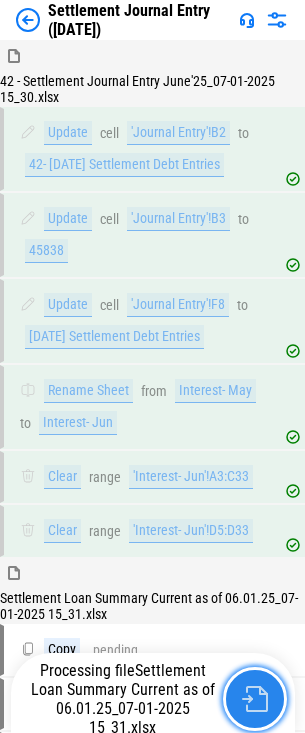 click at bounding box center [255, 699] 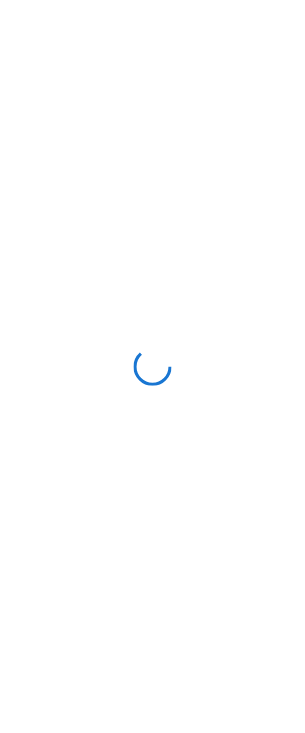 scroll, scrollTop: 0, scrollLeft: 0, axis: both 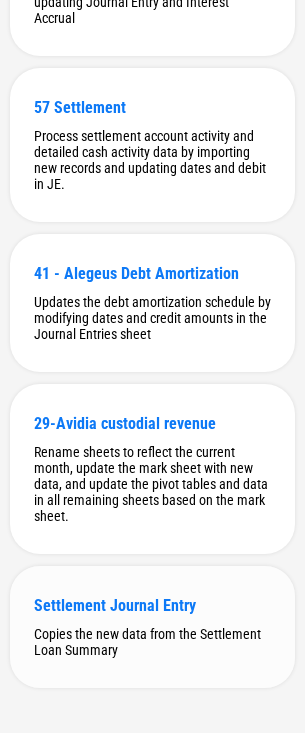 click on "Settlement Journal Entry" at bounding box center [152, 605] 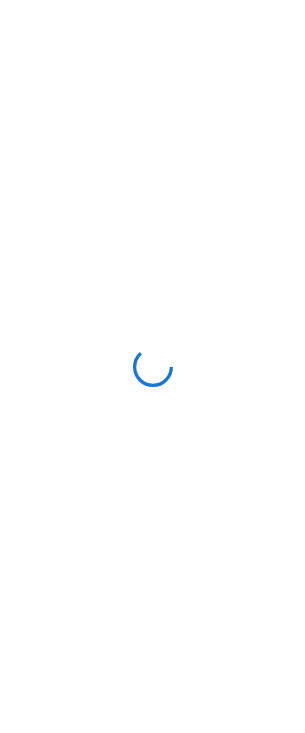scroll, scrollTop: 0, scrollLeft: 0, axis: both 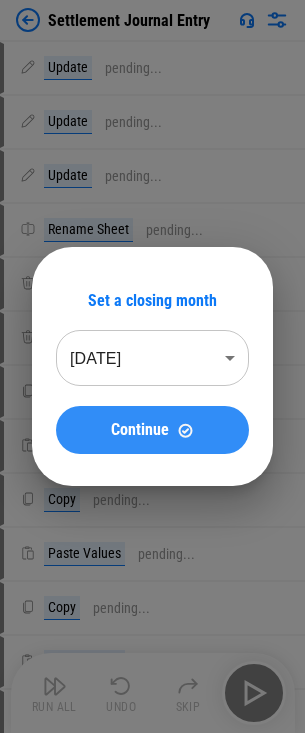 click on "Continue" at bounding box center [152, 430] 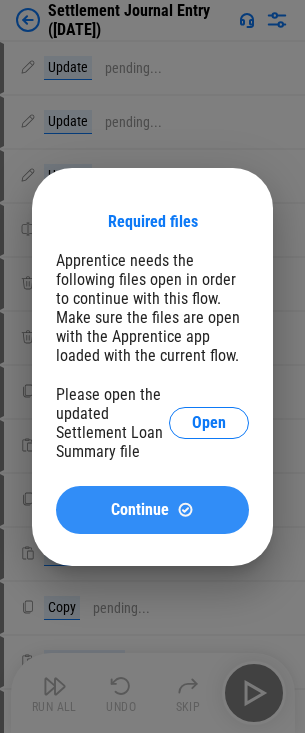 click on "Continue" at bounding box center (152, 510) 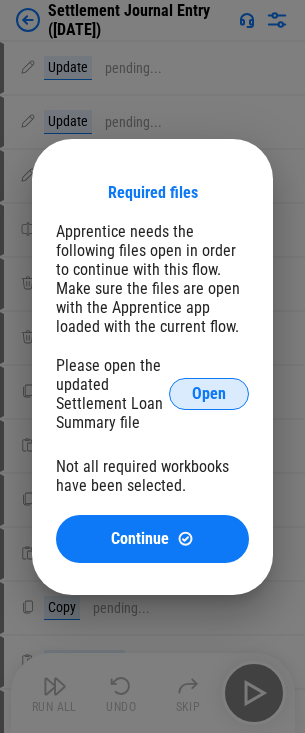 click on "Open" at bounding box center (209, 394) 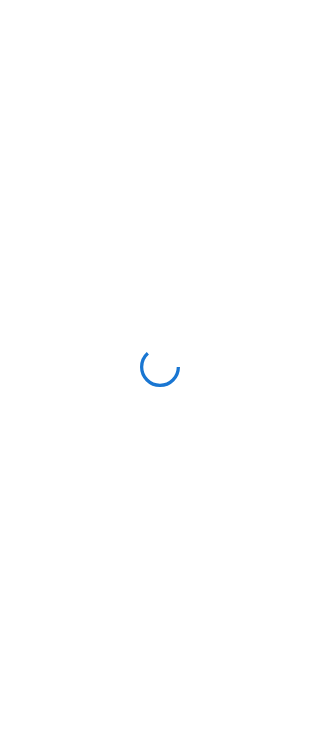 scroll, scrollTop: 0, scrollLeft: 0, axis: both 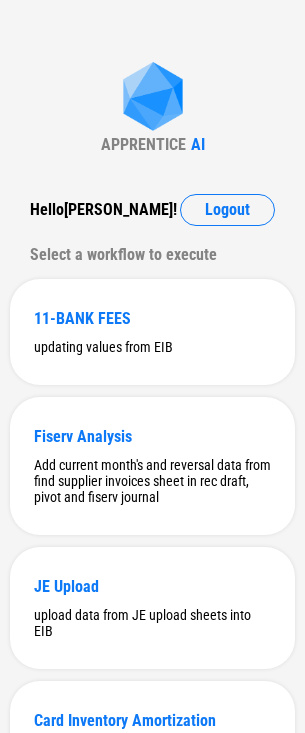 click on "APPRENTICE AI Hello  [PERSON_NAME] ! Logout Select a workflow to execute 11-BANK FEES updating values from EIB Fiserv Analysis Add current month's and reversal data from find supplier invoices sheet in rec draft, pivot and fiserv journal JE Upload upload data from JE upload sheets into EIB Card Inventory Amortization Adding new rows from Find Supplier Invoices to CardProd inventory 41 Senior Credit Amortization and Interest Accrual updating Journal Entry and Interest Accrual 57 Settlement Process settlement account activity and detailed cash activity data by importing new records and updating dates and debit in JE. 41 - Alegeus Debt Amortization Updates the debt amortization schedule by modifying dates and credit amounts in the Journal Entries sheet 29-Avidia custodial revenue Rename sheets to reflect the current month, update the mark sheet with new data, and update the pivot tables and data in all remaining sheets based on the mark sheet. Settlement Journal Entry" at bounding box center (152, 825) 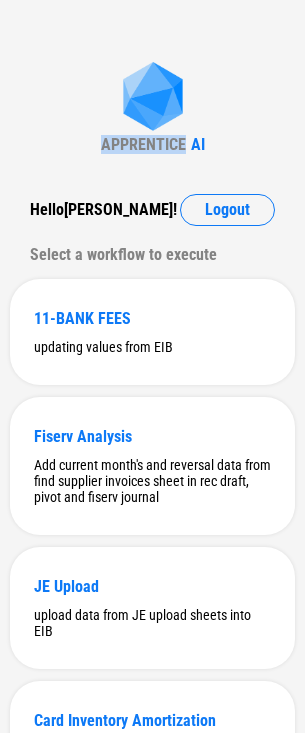 click on "APPRENTICE AI Hello  Indrajeet ! Logout Select a workflow to execute 11-BANK FEES updating values from EIB Fiserv Analysis Add current month's and reversal data from find supplier invoices sheet in rec draft, pivot and fiserv journal JE Upload upload data from JE upload sheets into EIB Card Inventory Amortization Adding new rows from Find Supplier Invoices to CardProd inventory 41 Senior Credit Amortization and Interest Accrual updating Journal Entry and Interest Accrual 57 Settlement Process settlement account activity and detailed cash activity data by importing new records and updating dates and debit in JE. 41 - Alegeus Debt Amortization Updates the debt amortization schedule by modifying dates and credit amounts in the Journal Entries sheet 29-Avidia custodial revenue Rename sheets to reflect the current month, update the mark sheet with new data, and update the pivot tables and data in all remaining sheets based on the mark sheet. Settlement Journal Entry" at bounding box center (152, 825) 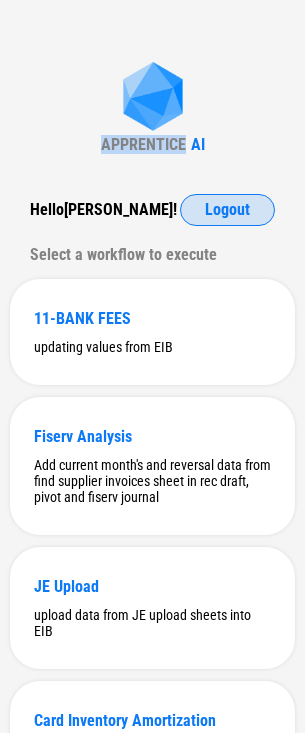 click on "Logout" at bounding box center [227, 210] 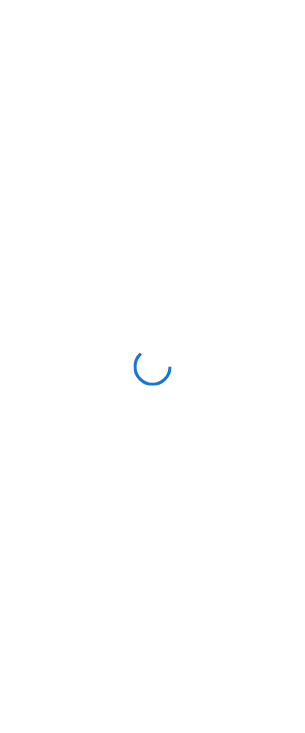scroll, scrollTop: 0, scrollLeft: 0, axis: both 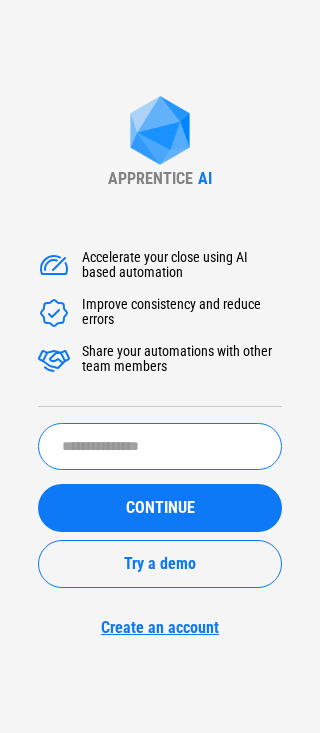 click at bounding box center (160, 446) 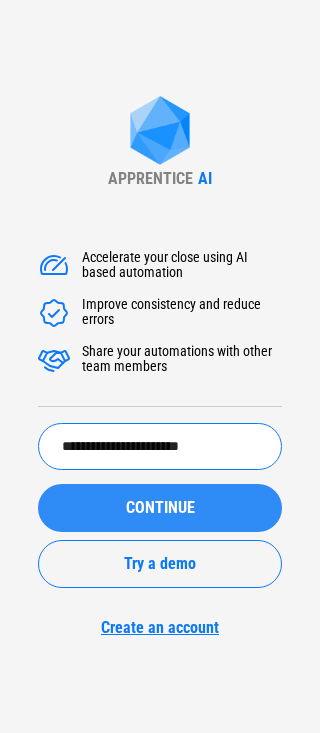 click on "CONTINUE" at bounding box center (160, 508) 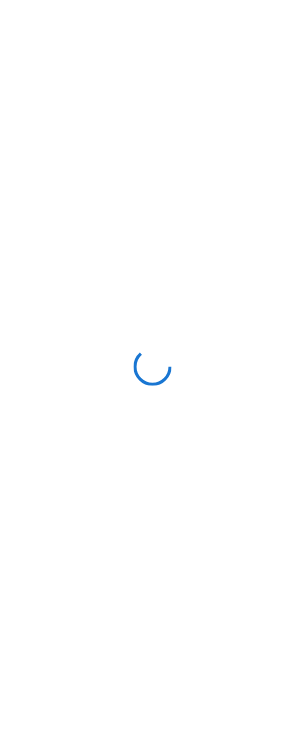 scroll, scrollTop: 0, scrollLeft: 0, axis: both 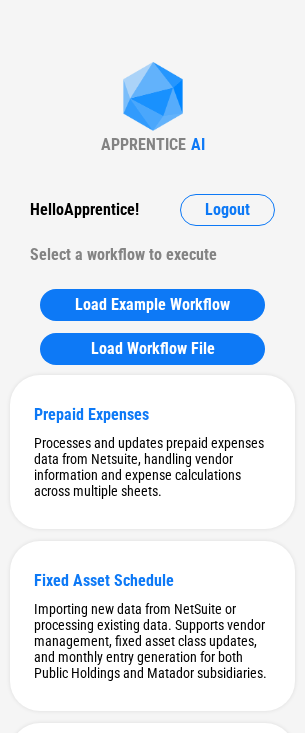 click on "APPRENTICE AI Hello  Apprentice ! Logout Select a workflow to execute Load Example Workflow Load Workflow File Prepaid Expenses Processes and updates prepaid expenses data from Netsuite, handling vendor information and expense calculations across multiple sheets. Fixed Asset Schedule Importing new data from NetSuite or processing existing data. Supports vendor management, fixed asset class updates, and monthly entry generation for both Public Holdings and Matador subsidiaries. Hedging Workflow to handle hedging operations including importing and processing data from Poalim and FairValue files and updating the month sheet accordingly Leases adds new month rows to all sheets, and updates Lead sheet accordingly Digital Content Capitalization Importing and processing trial balance data, update formulas in allocation table, and update formulas in JE for the new month. SBC importing new Expense table, removing zeroes, updating pivot table and adding new month column JE for Hedging Vendors Fill the vendor column DD" at bounding box center [152, 5337] 